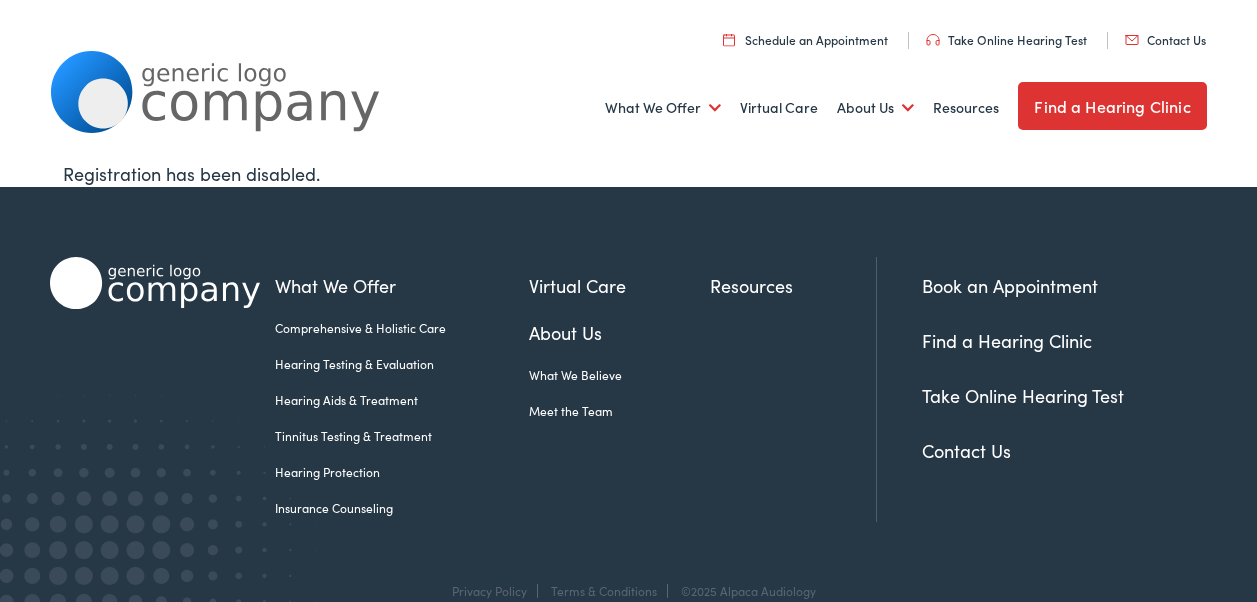 scroll, scrollTop: 0, scrollLeft: 0, axis: both 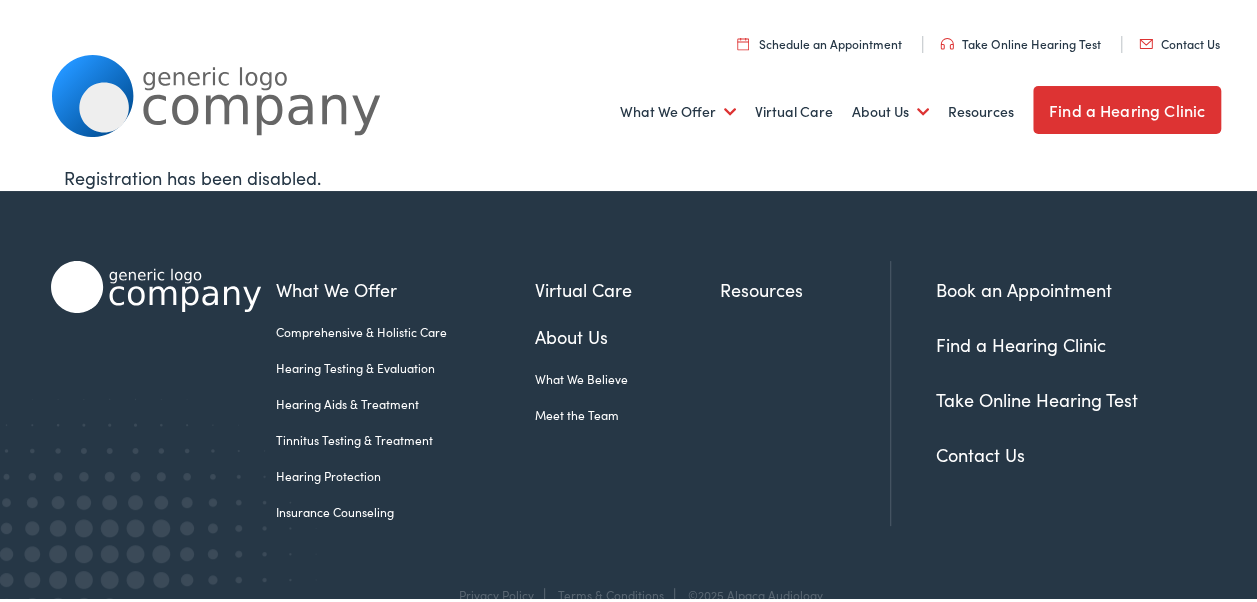 click on "Find a Hearing Clinic" at bounding box center (1021, 340) 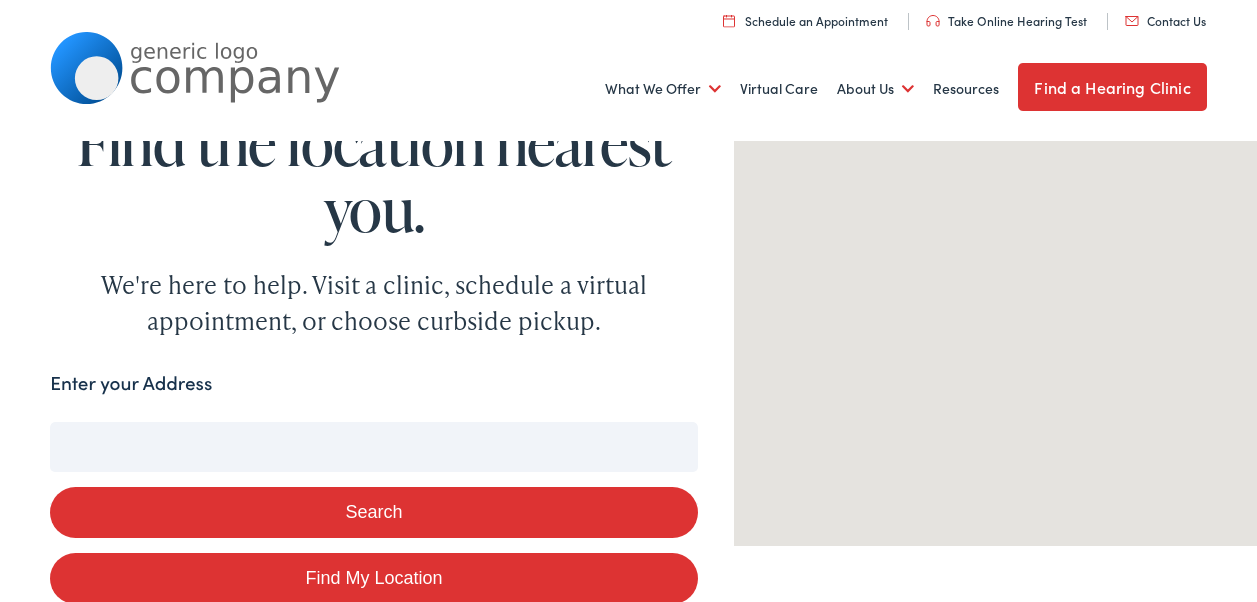 scroll, scrollTop: 0, scrollLeft: 0, axis: both 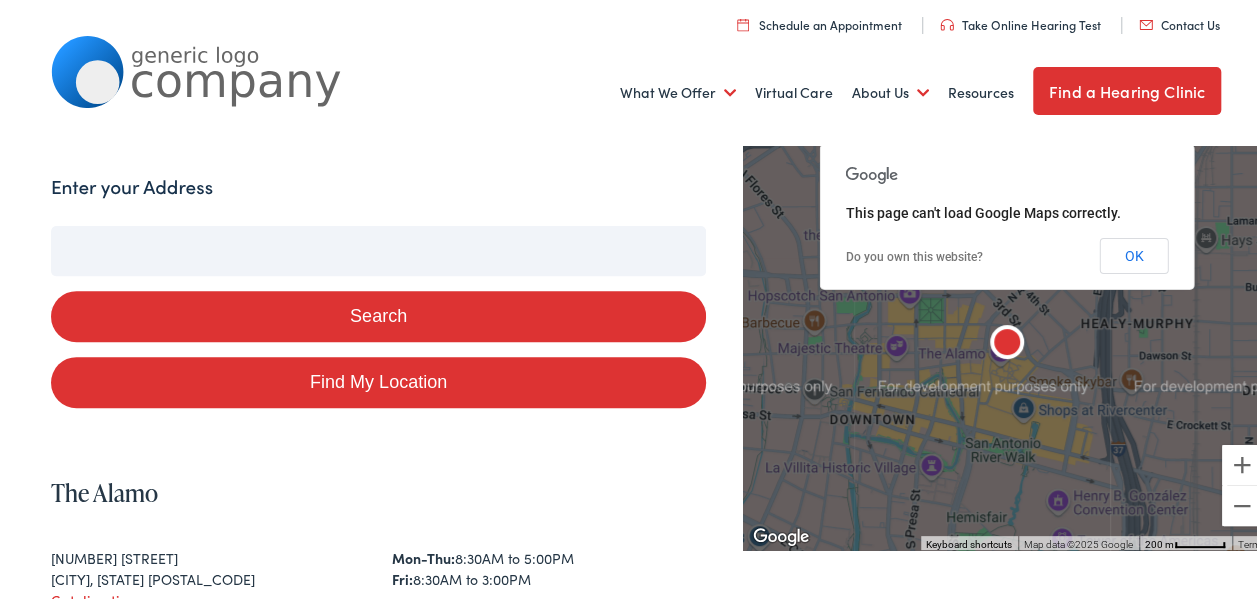 click on "Find My Location" at bounding box center [378, 378] 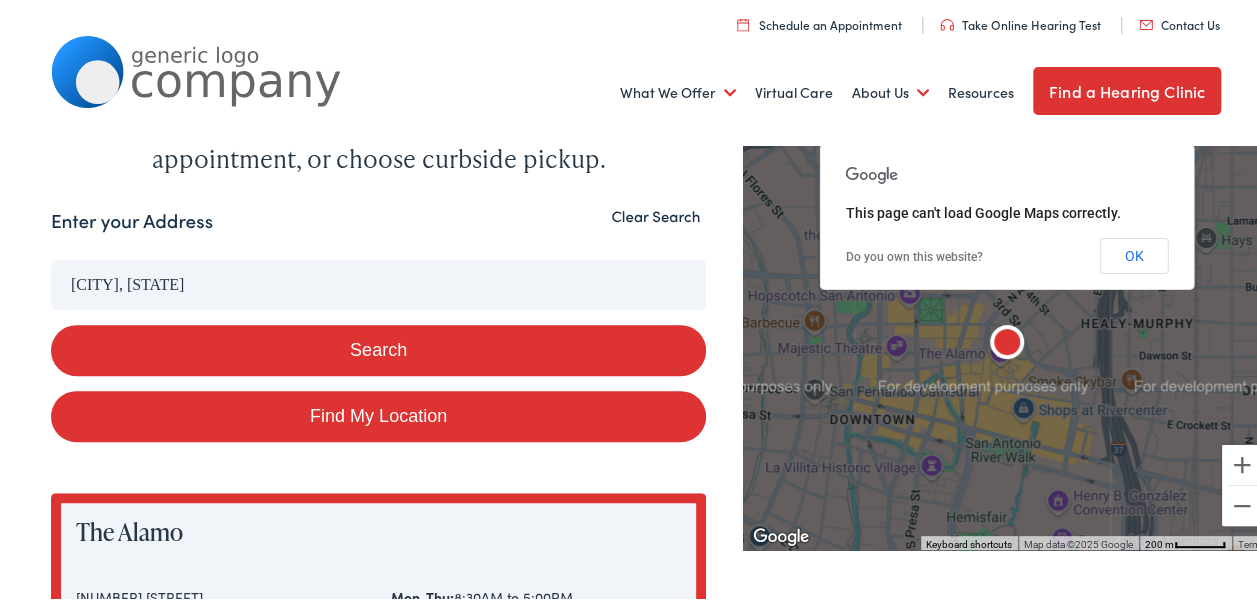 scroll, scrollTop: 0, scrollLeft: 0, axis: both 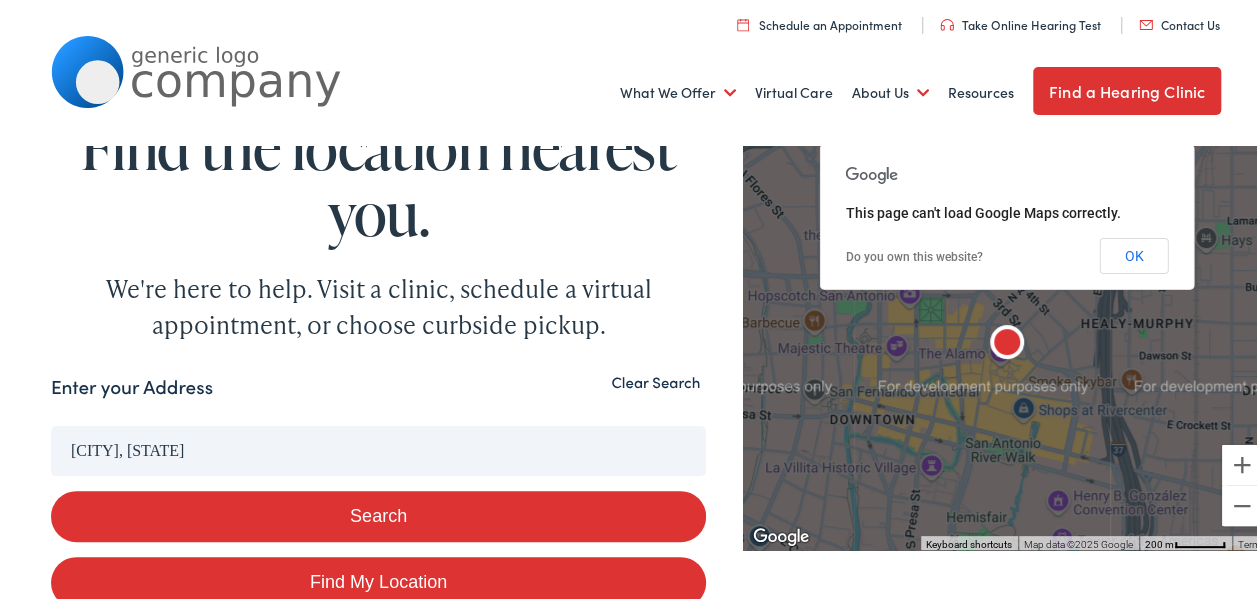 click on "Cleveland, Ohio" at bounding box center (378, 447) 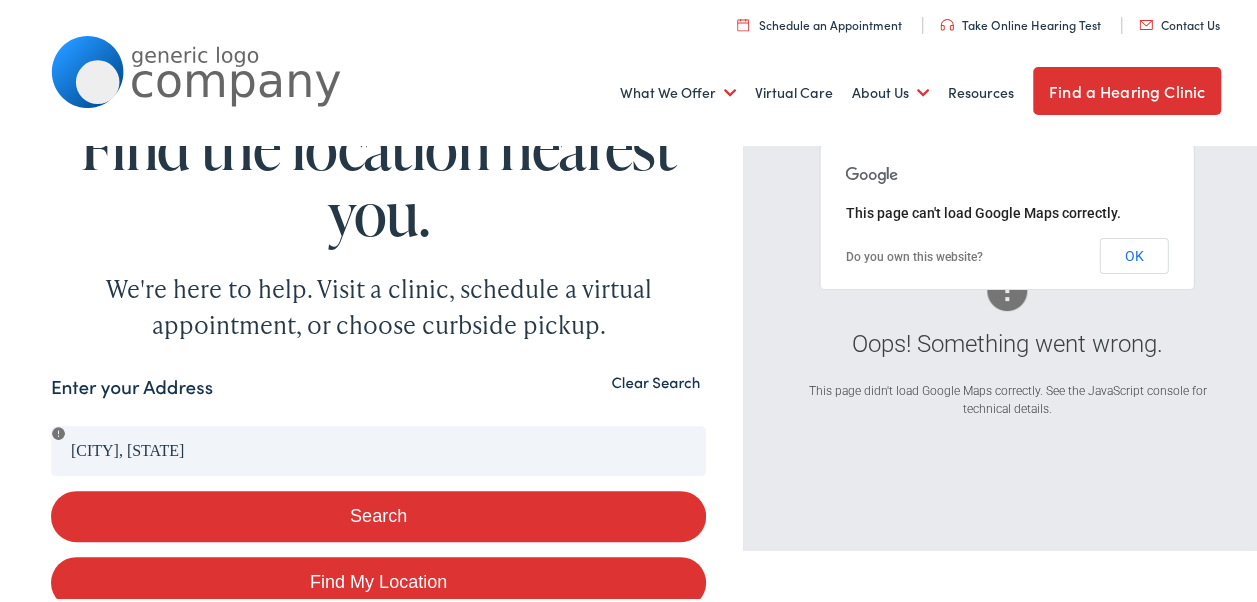 click on "Clear Search" at bounding box center (655, 378) 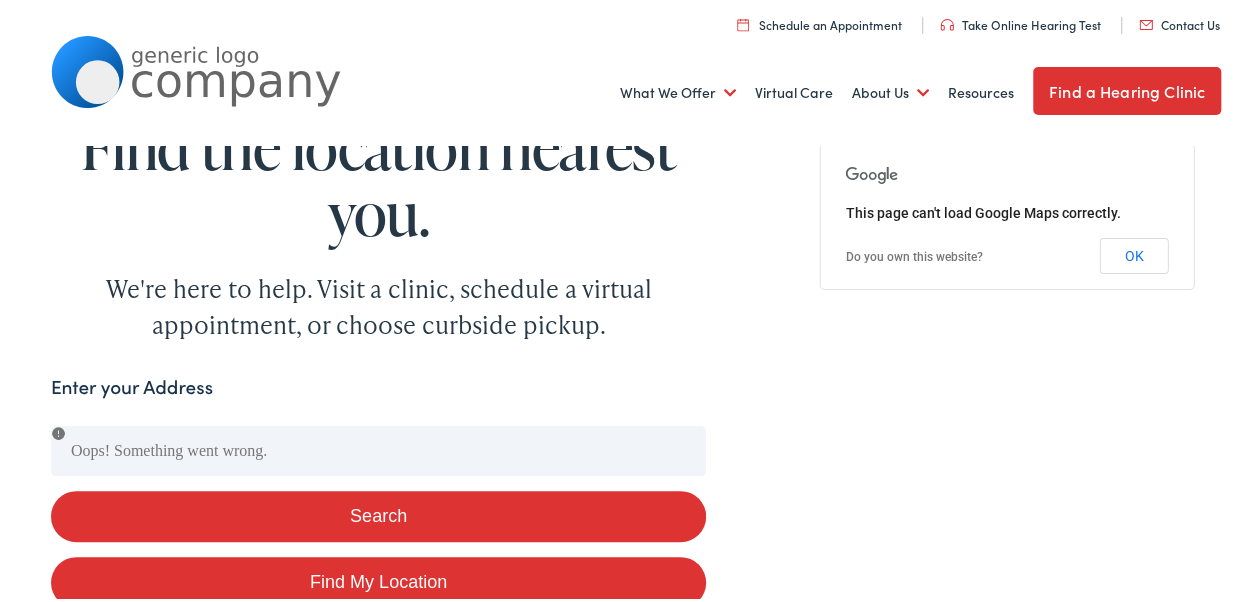 click on "Enter your Address" at bounding box center [132, 383] 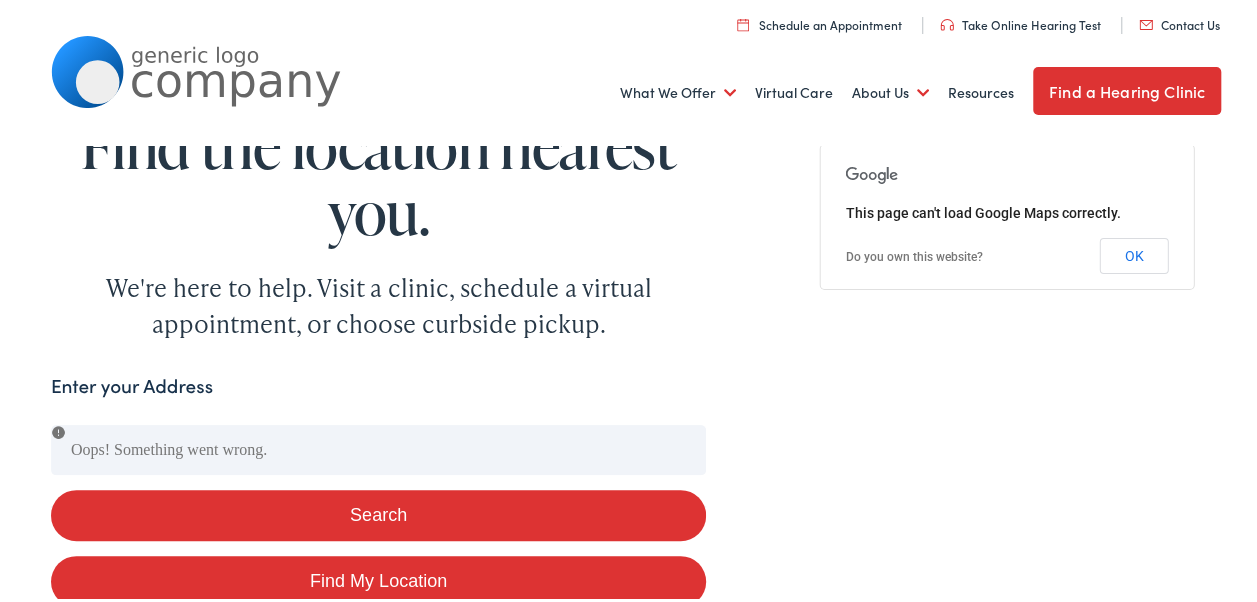 scroll, scrollTop: 0, scrollLeft: 0, axis: both 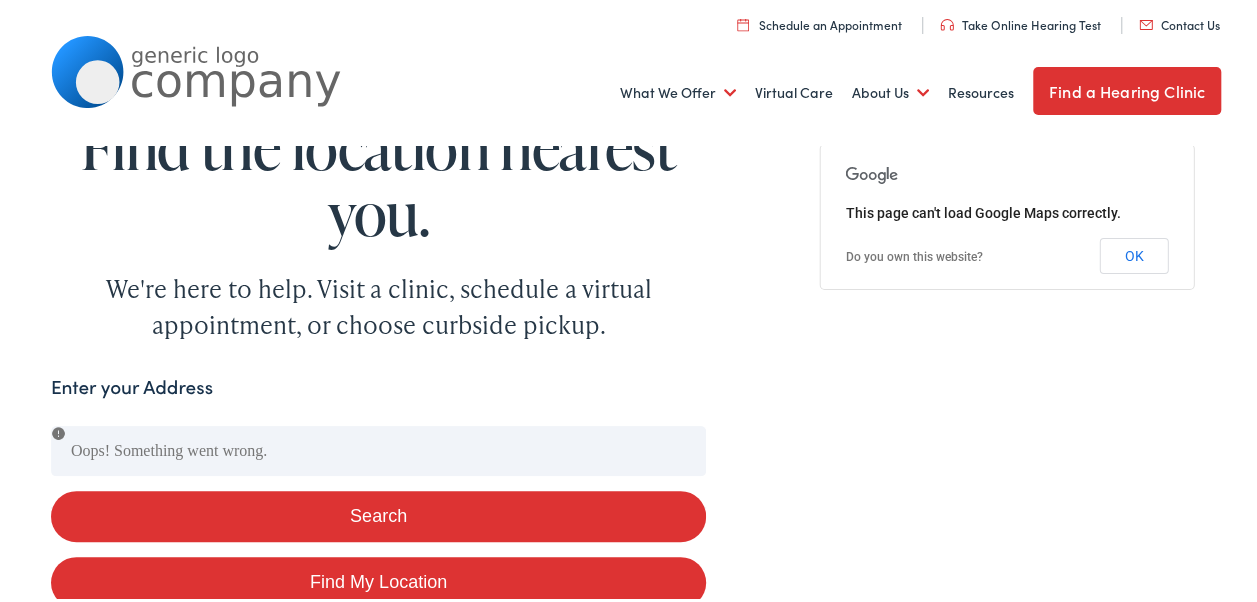 click on "Find a Hearing Clinic" at bounding box center [1127, 87] 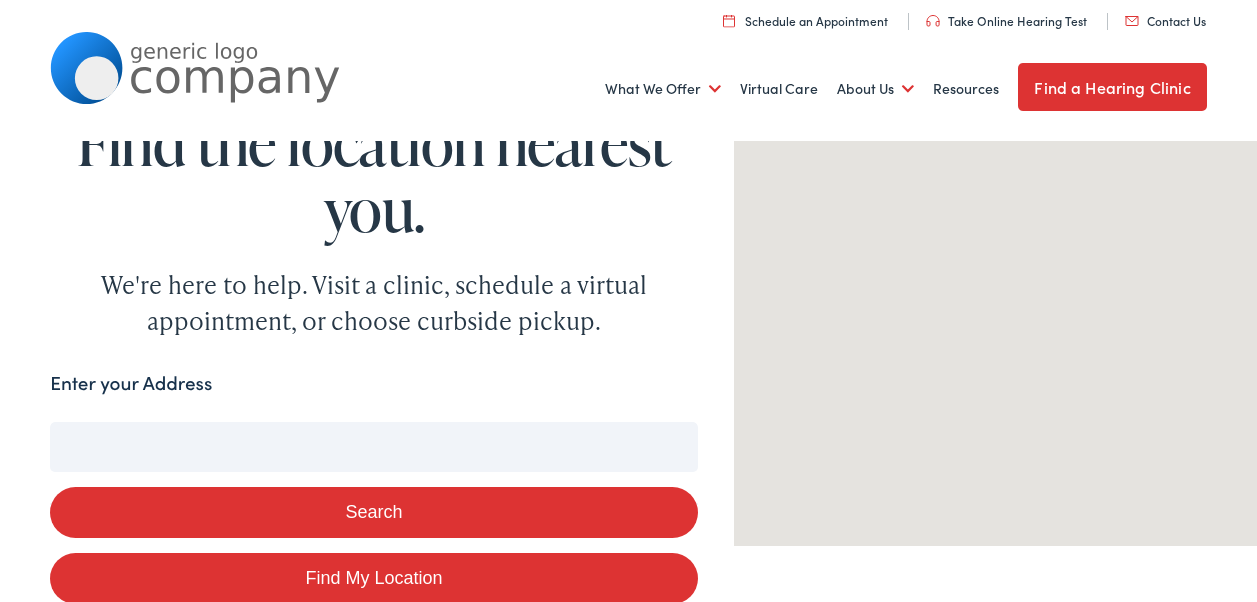 scroll, scrollTop: 0, scrollLeft: 0, axis: both 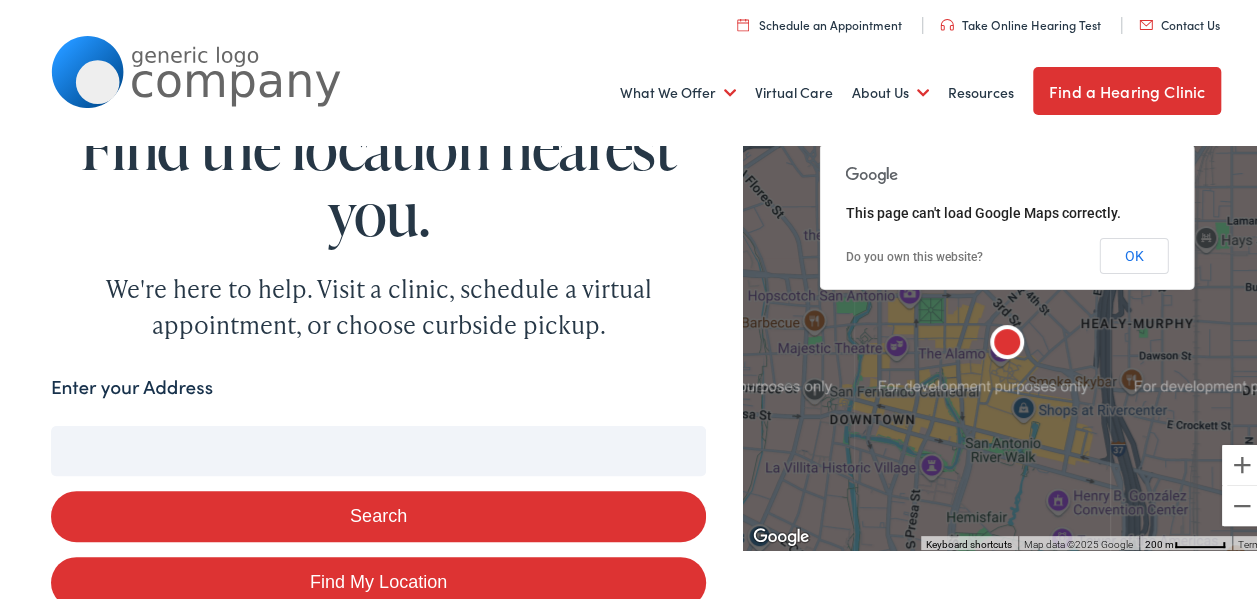 click on "Enter your Address" at bounding box center [378, 447] 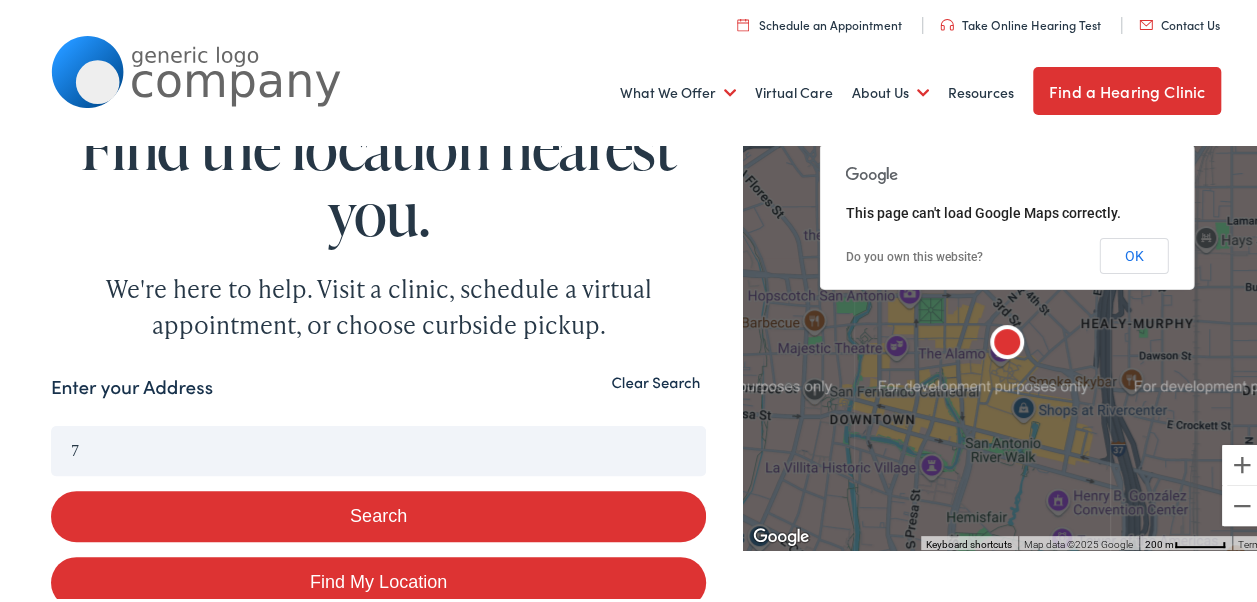 type on "7" 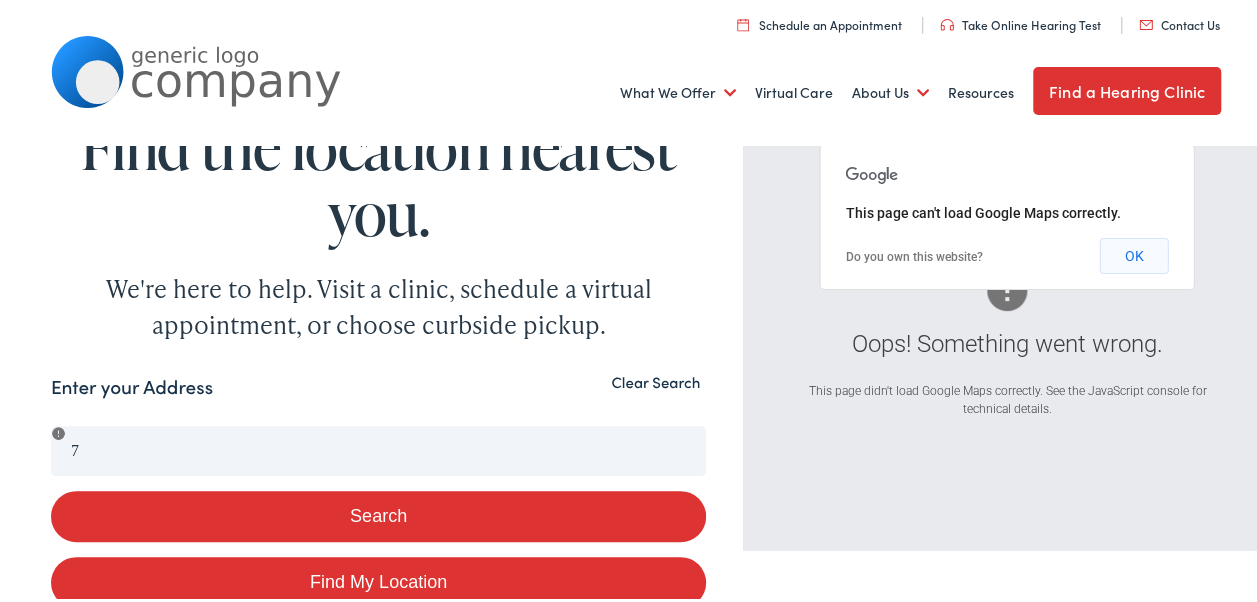 click on "OK" at bounding box center [1134, 252] 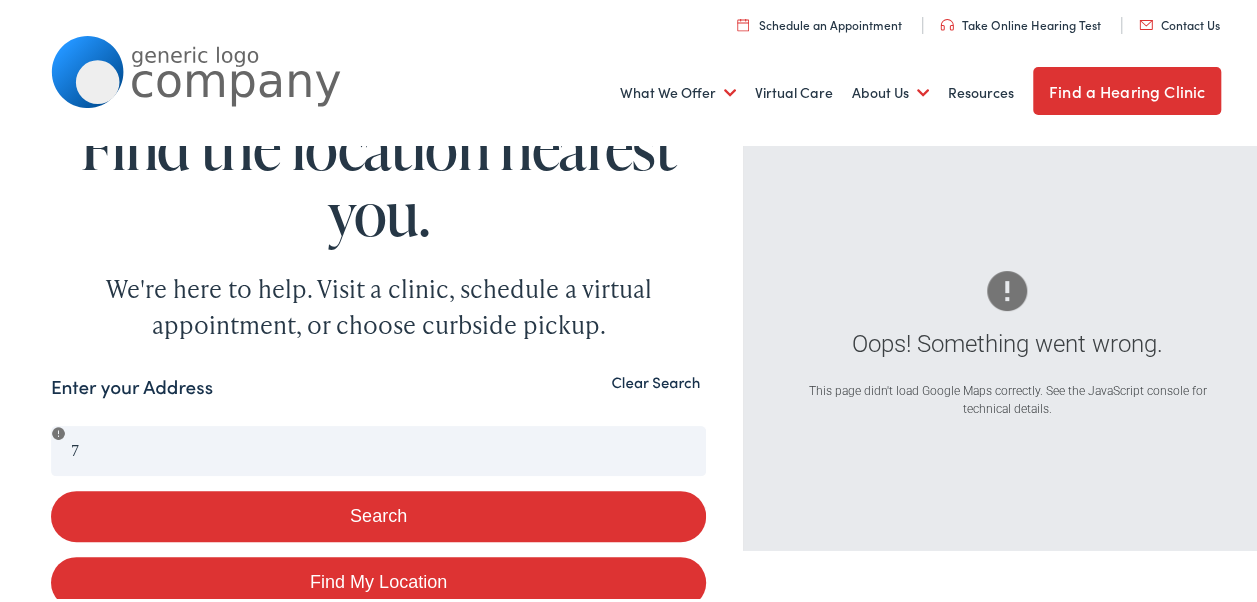 click on "Clear Search" at bounding box center (655, 378) 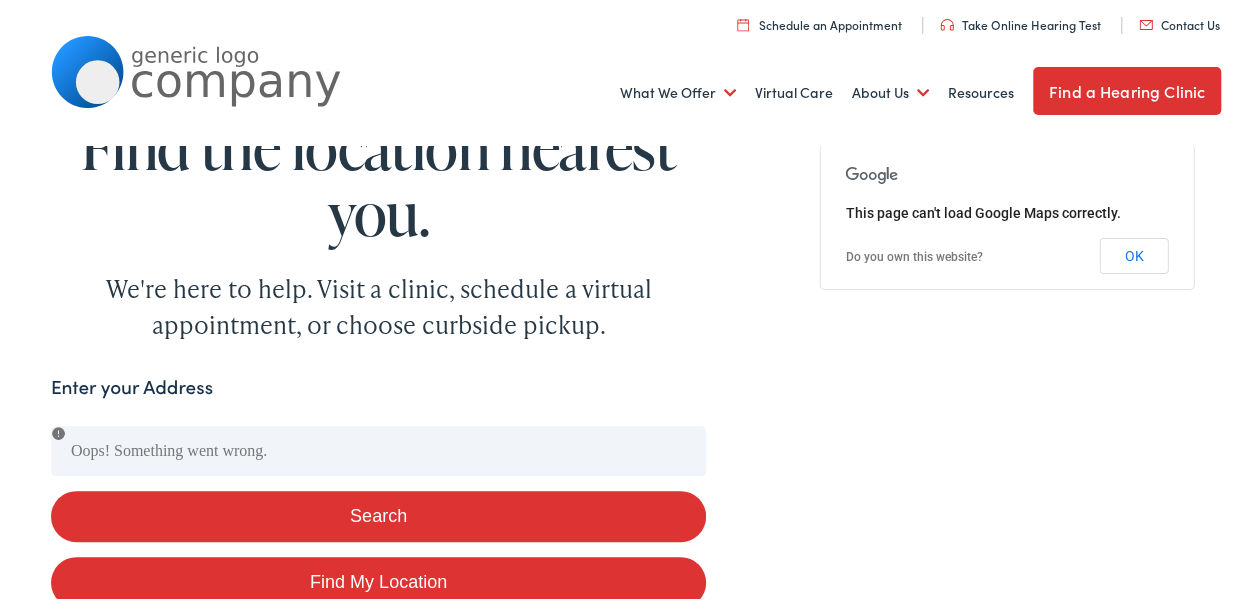 click on "Find a Hearing Clinic" at bounding box center [1127, 87] 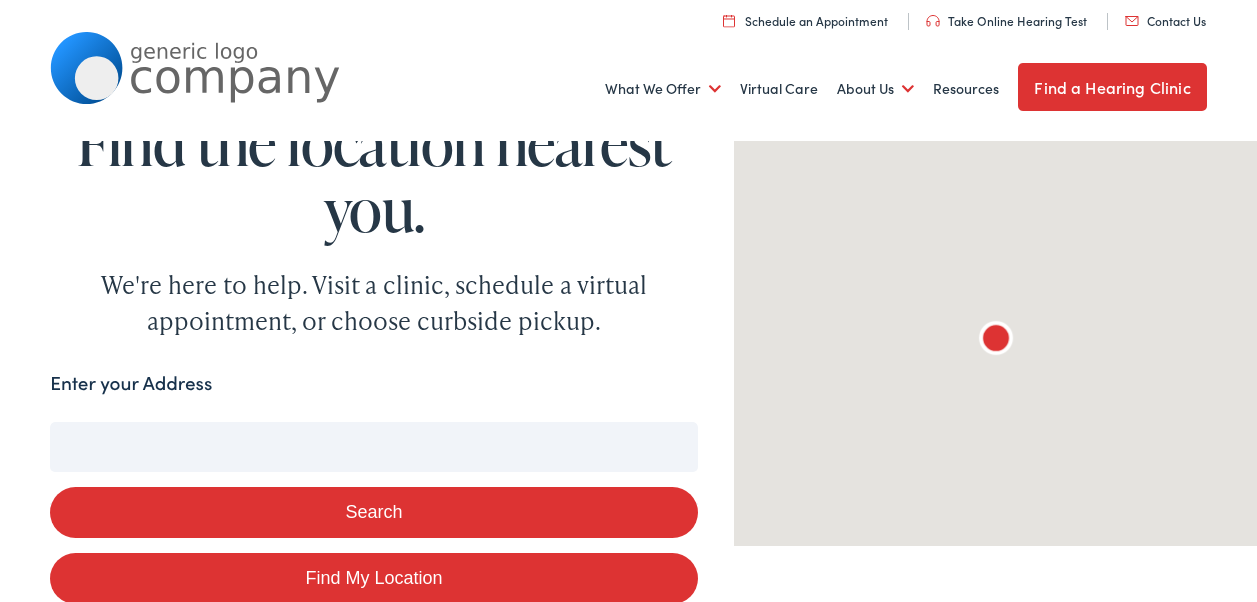 scroll, scrollTop: 0, scrollLeft: 0, axis: both 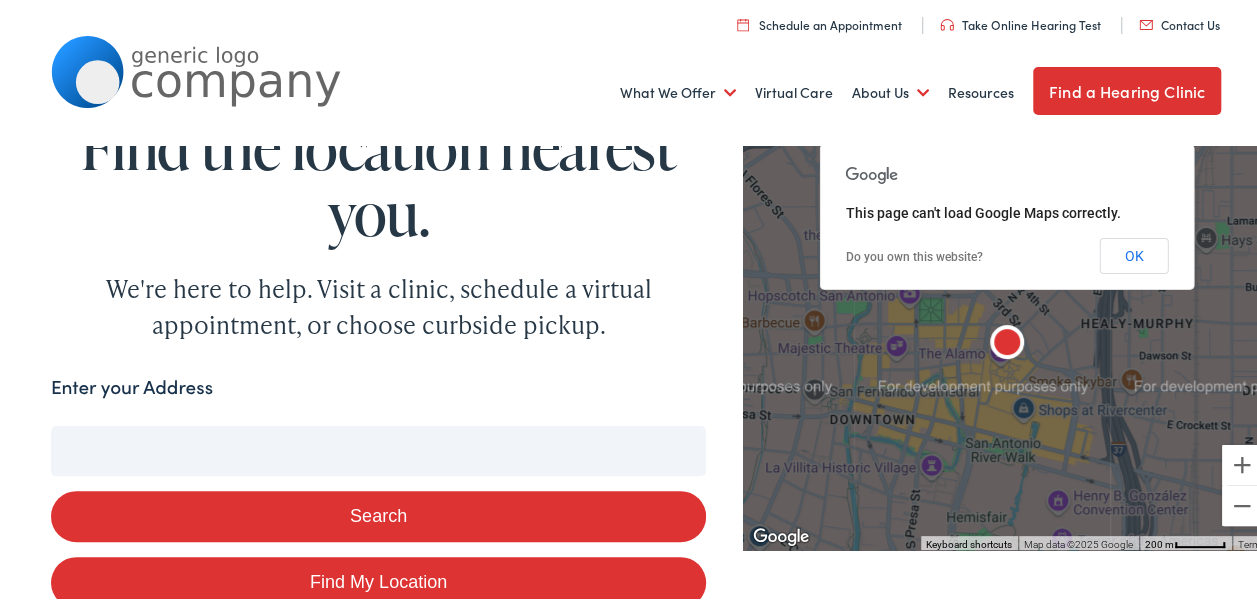 click on "Enter your Address" at bounding box center [378, 447] 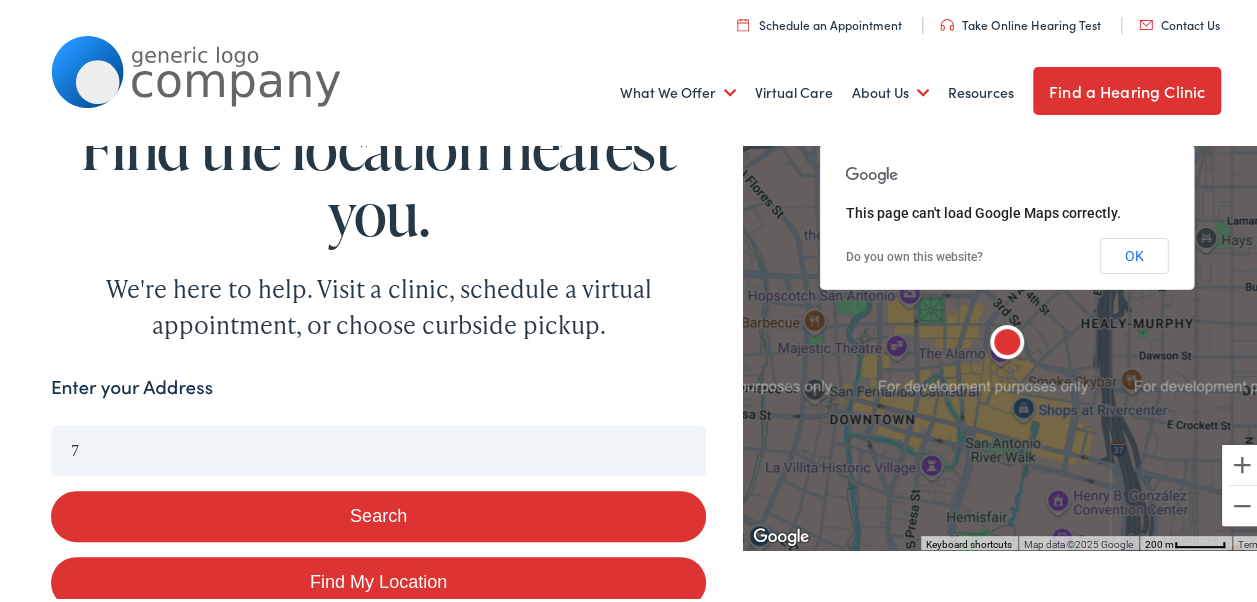 type on "7" 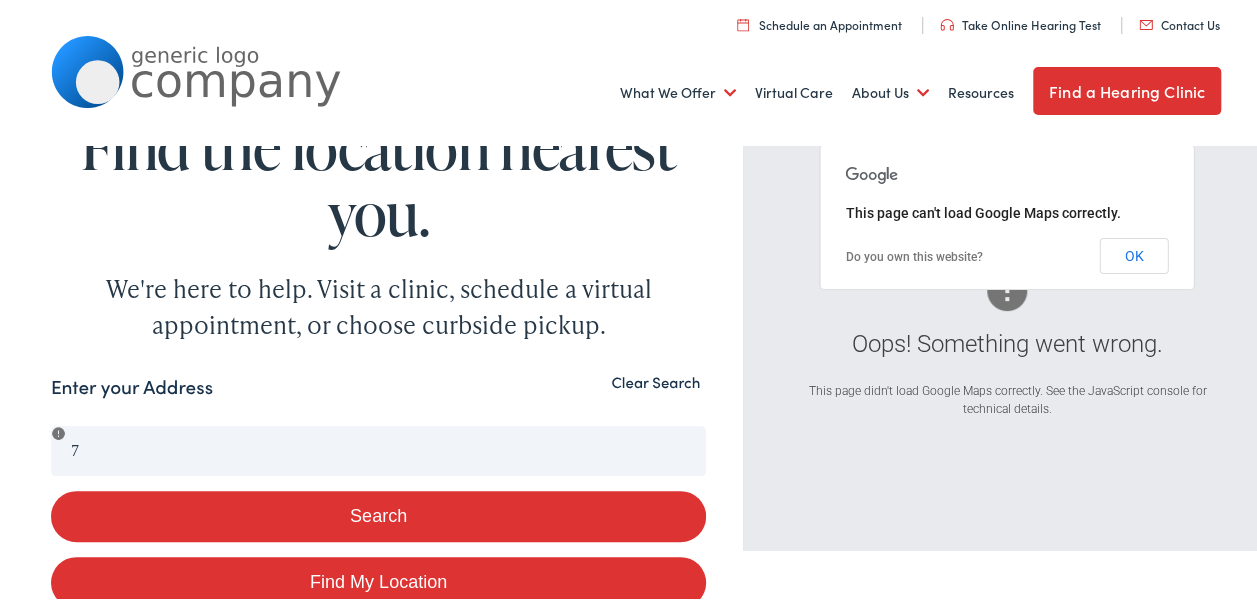 click on "Clear Search" at bounding box center [655, 378] 